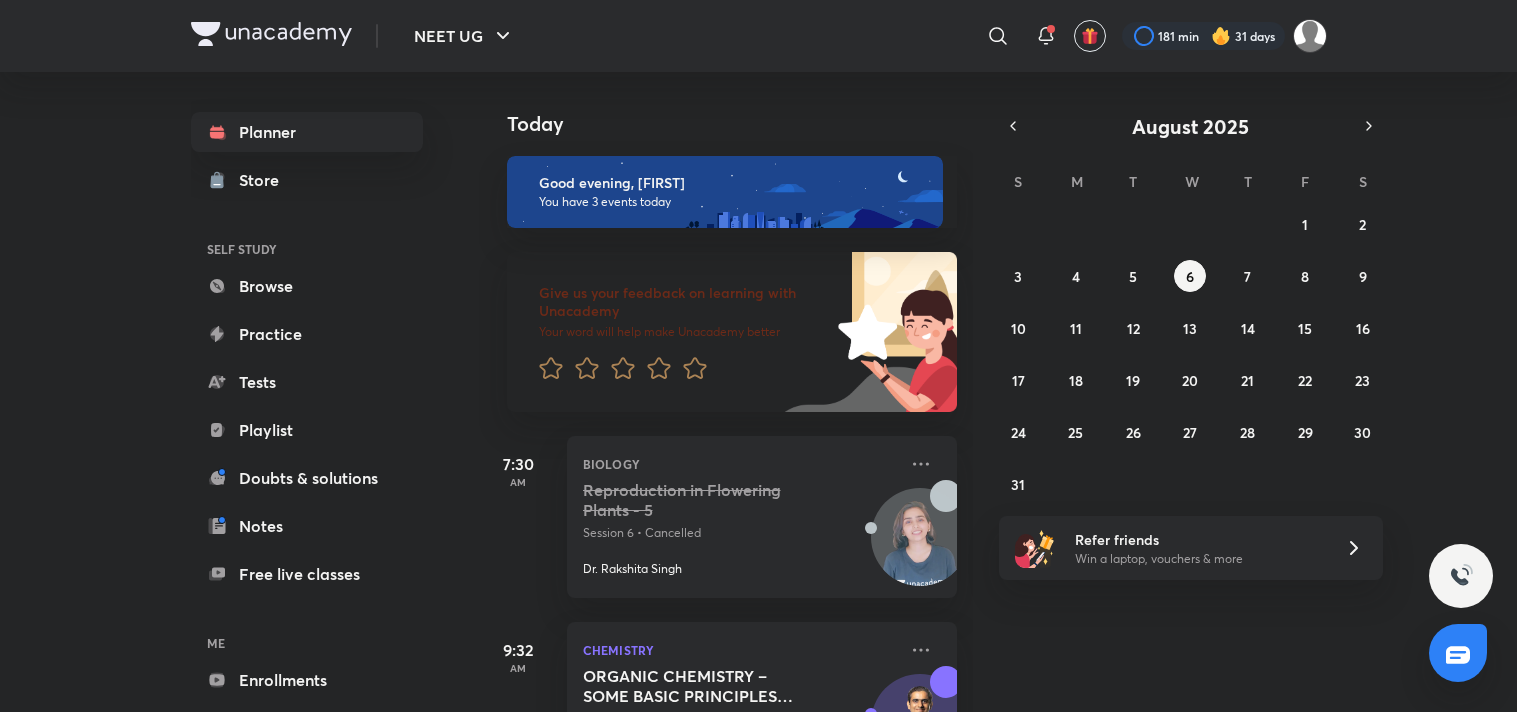 scroll, scrollTop: 0, scrollLeft: 0, axis: both 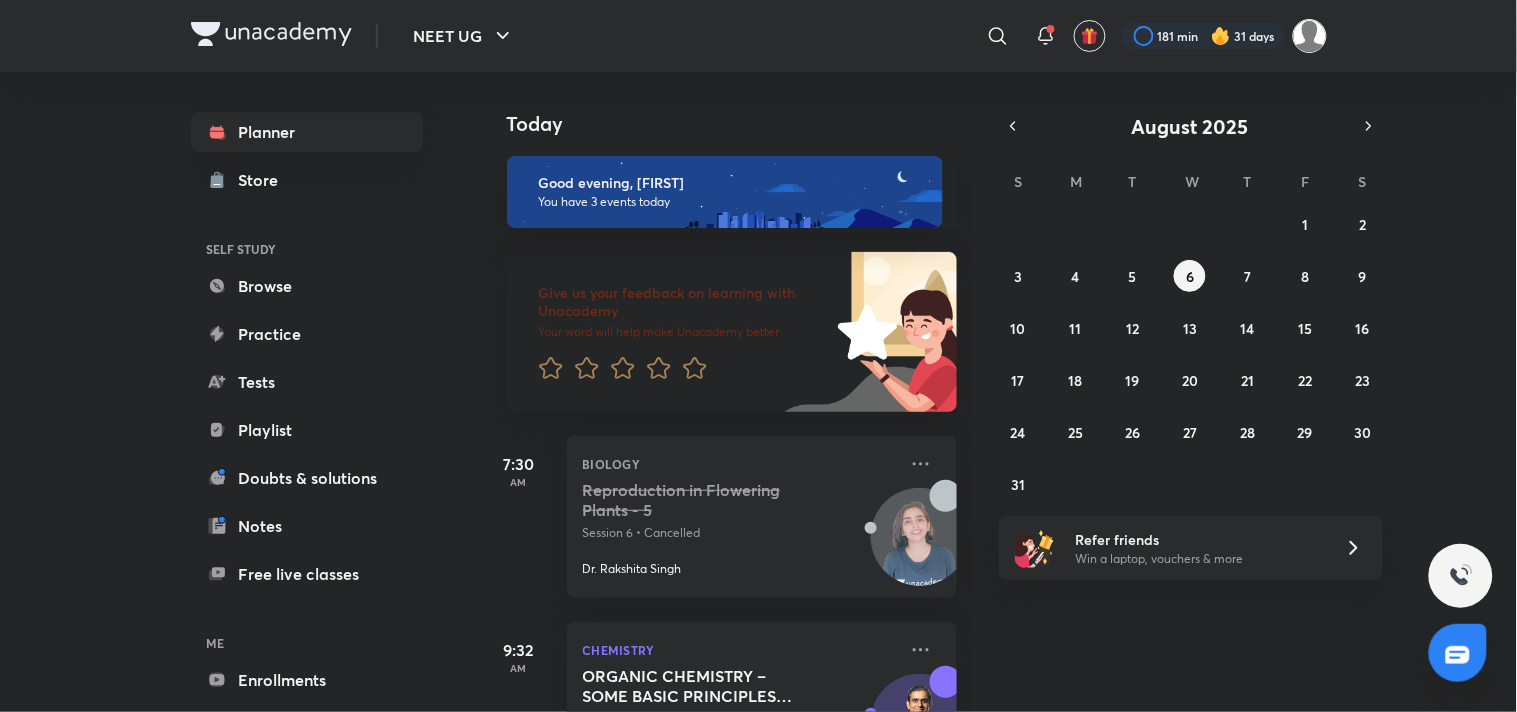 click at bounding box center (1310, 36) 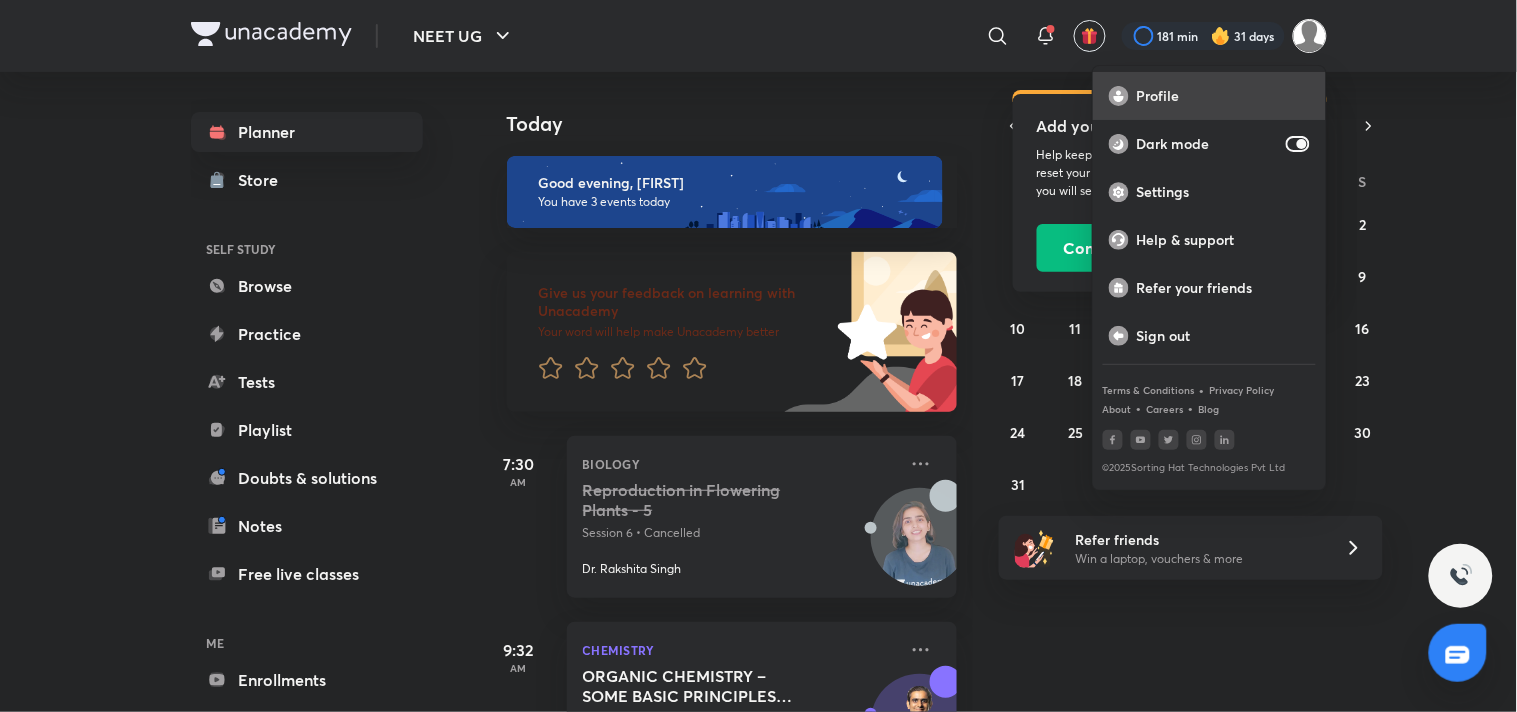 click on "Profile" at bounding box center [1223, 96] 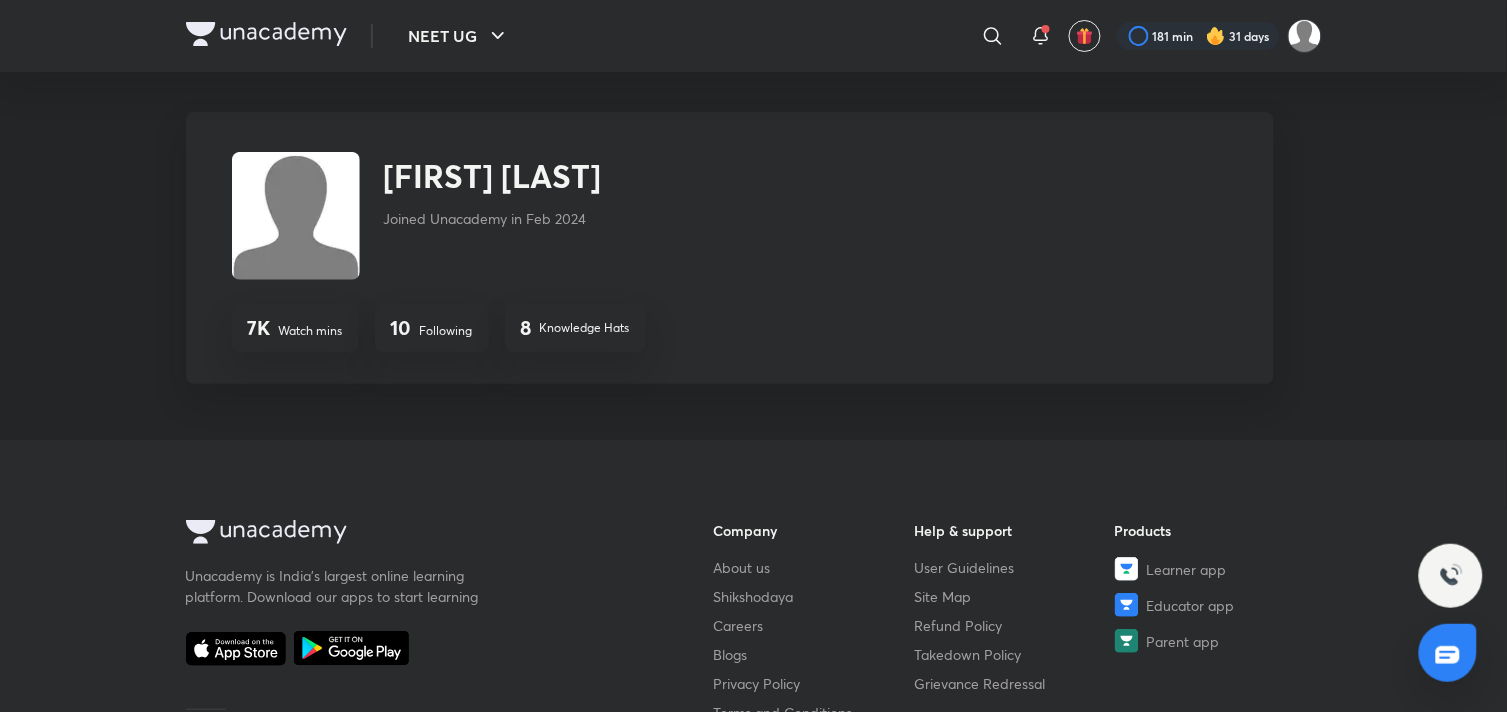 click on "Following" at bounding box center (446, 331) 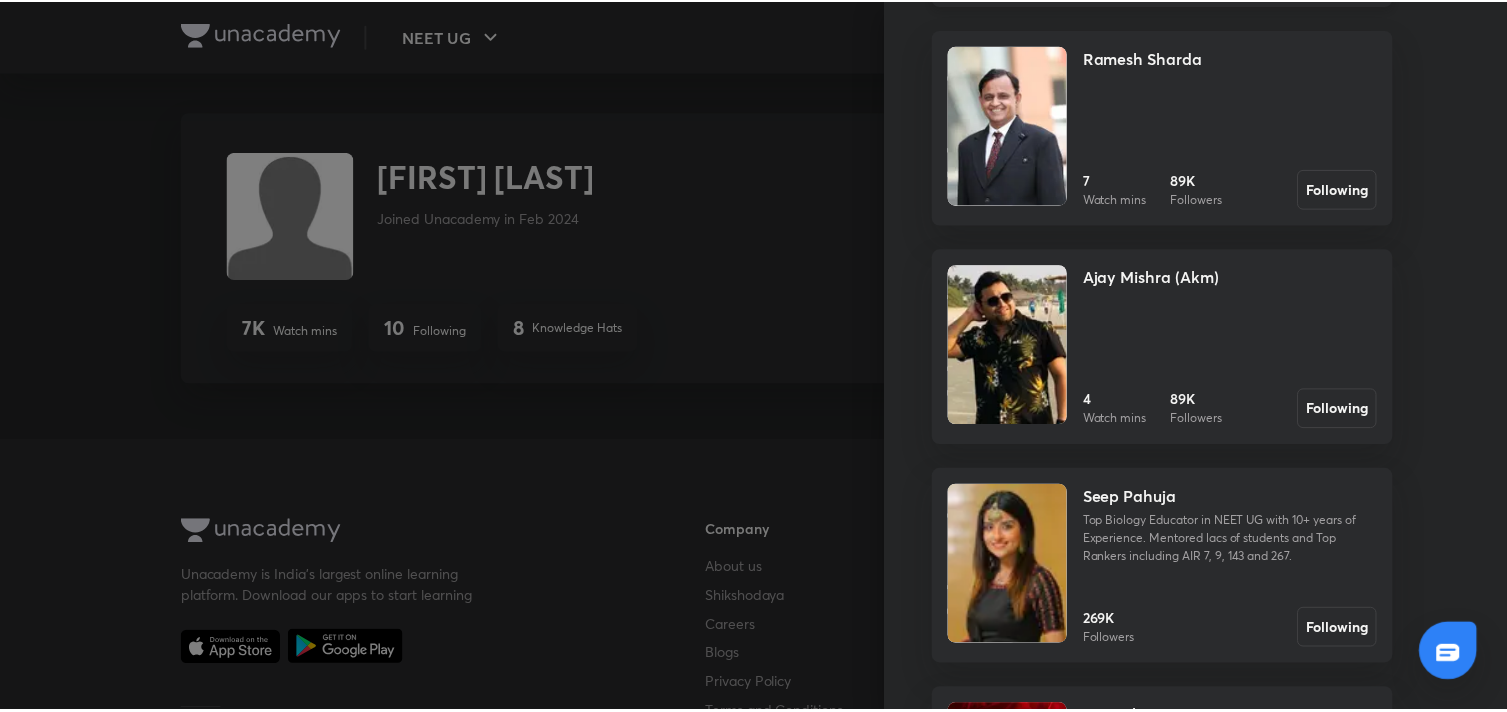 scroll, scrollTop: 546, scrollLeft: 0, axis: vertical 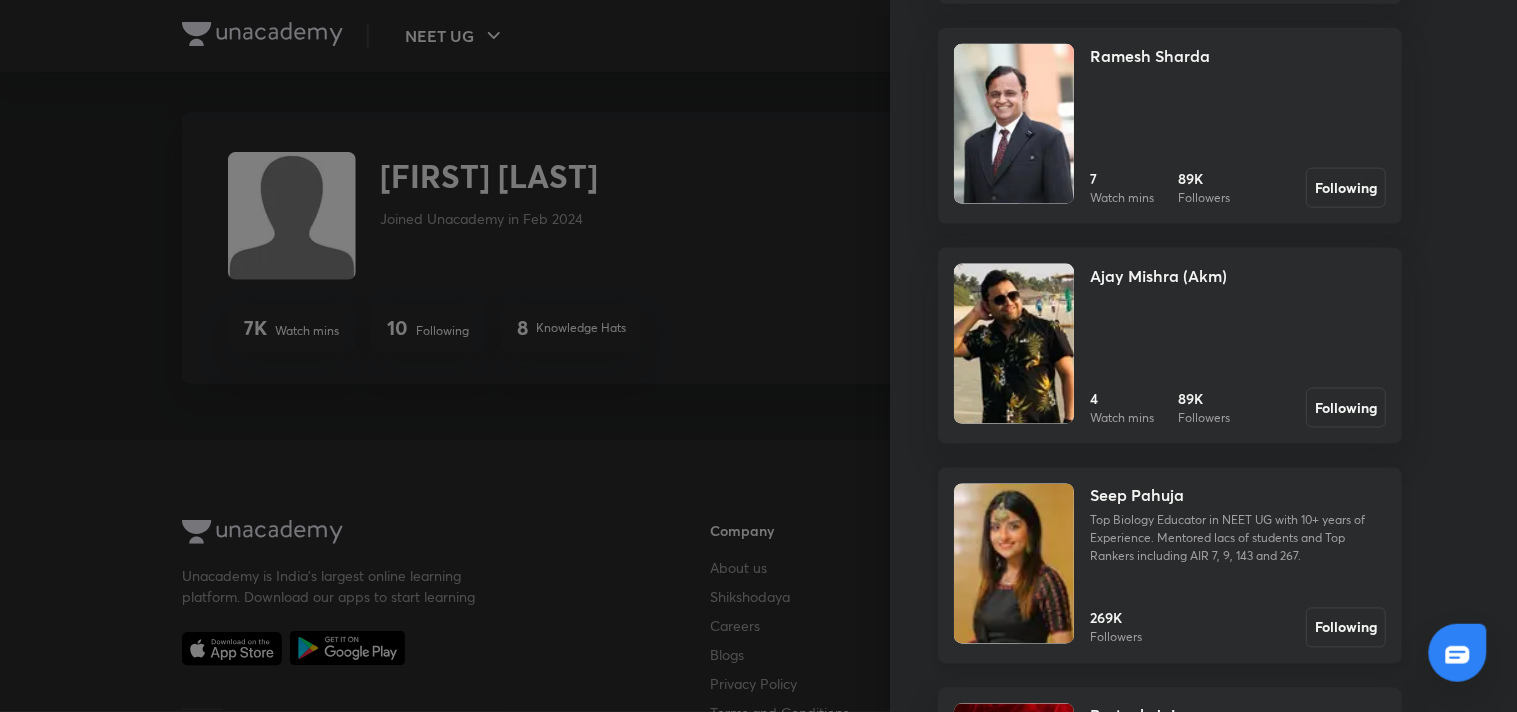 click at bounding box center [1014, 564] 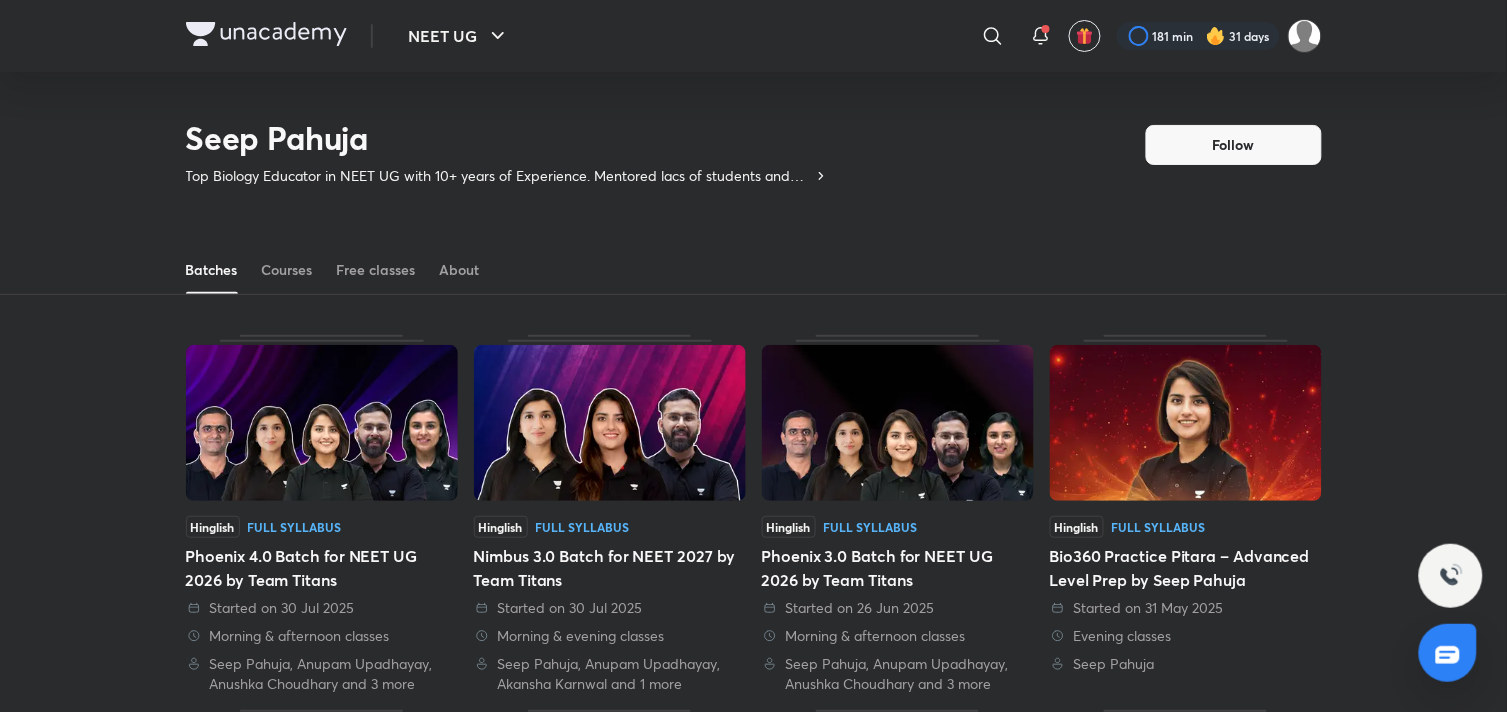 scroll, scrollTop: 88, scrollLeft: 0, axis: vertical 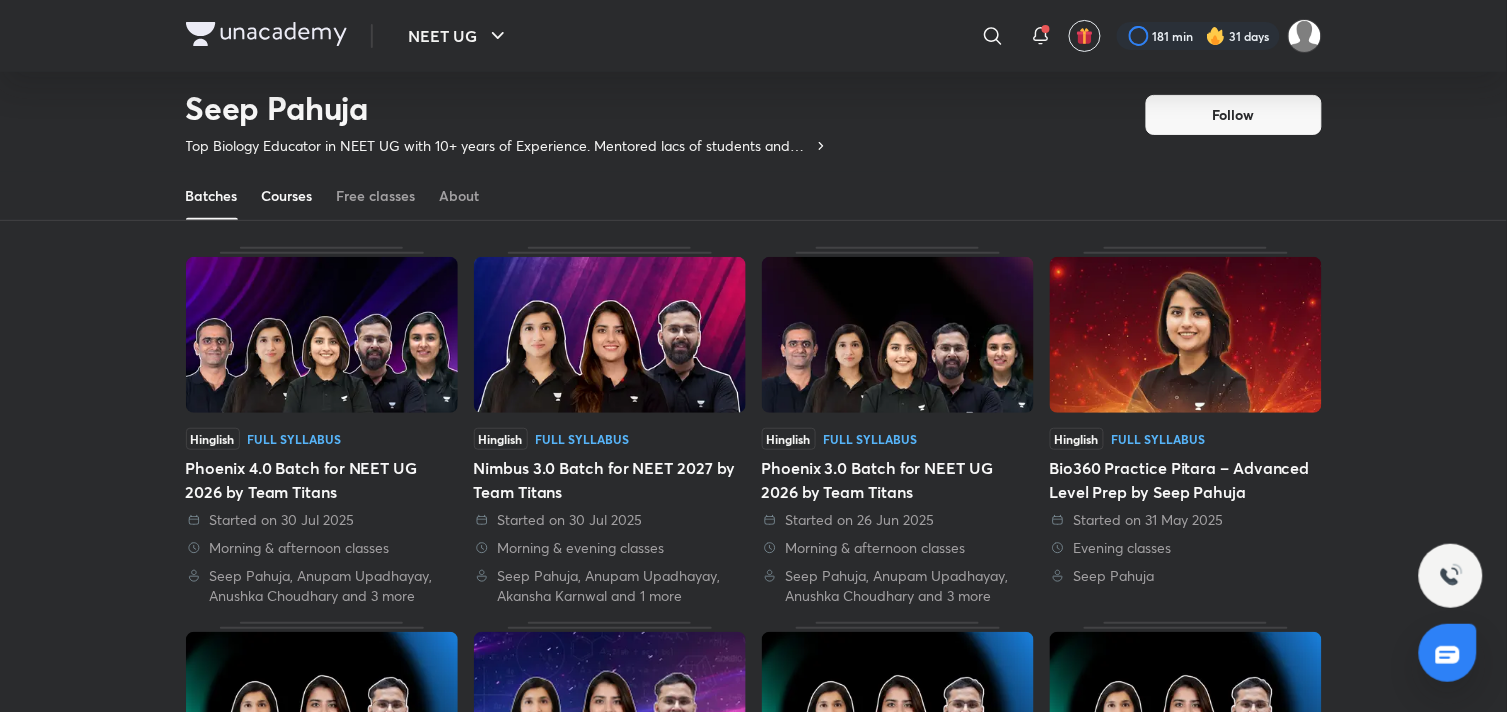click on "Courses" at bounding box center (287, 196) 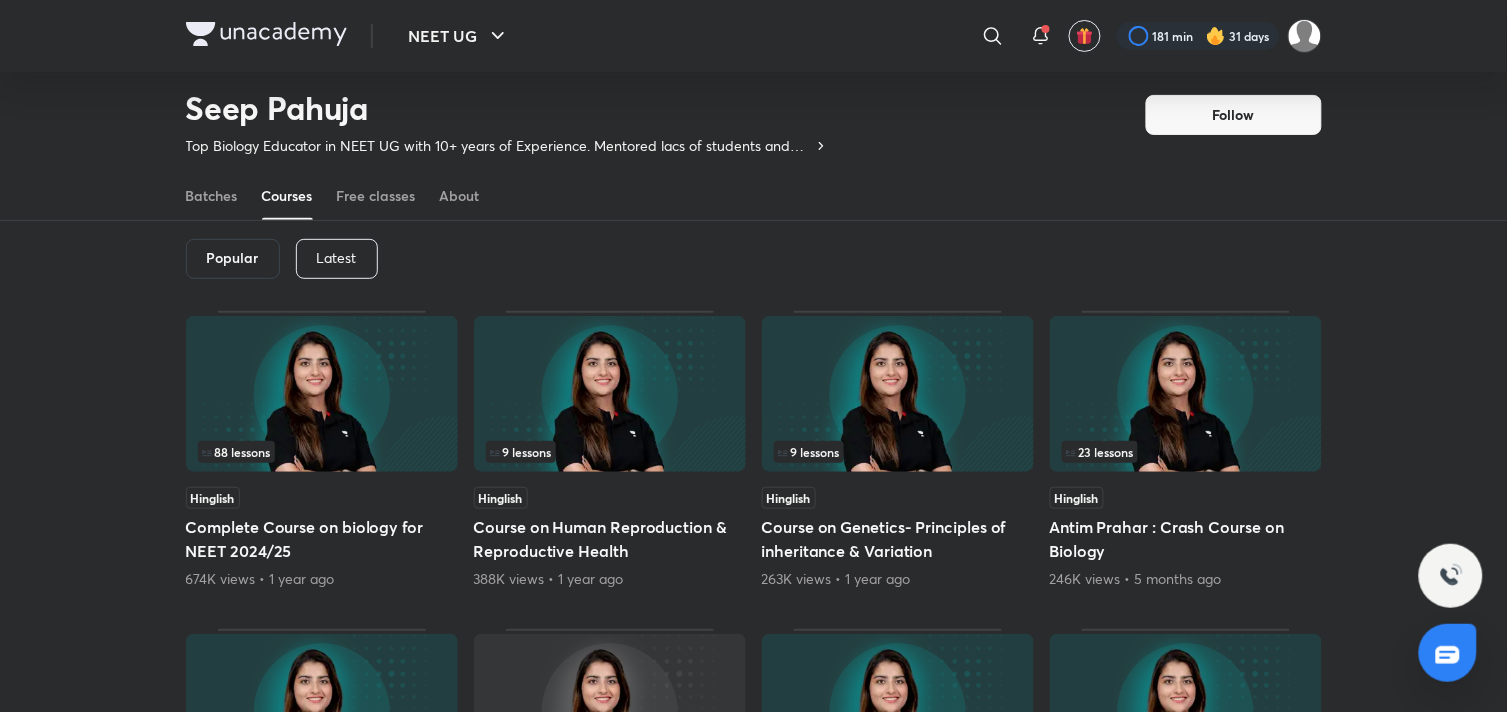 click on "Latest" at bounding box center [337, 258] 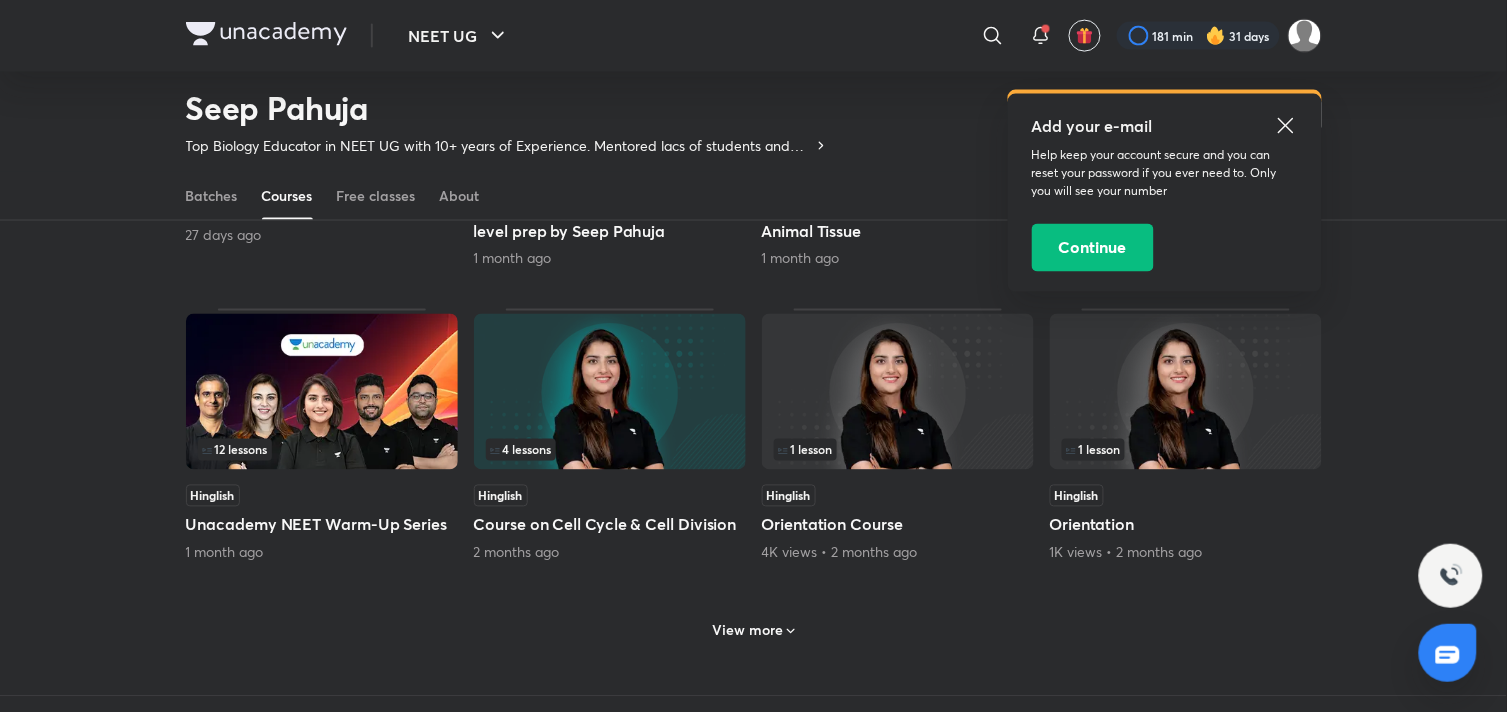 scroll, scrollTop: 681, scrollLeft: 0, axis: vertical 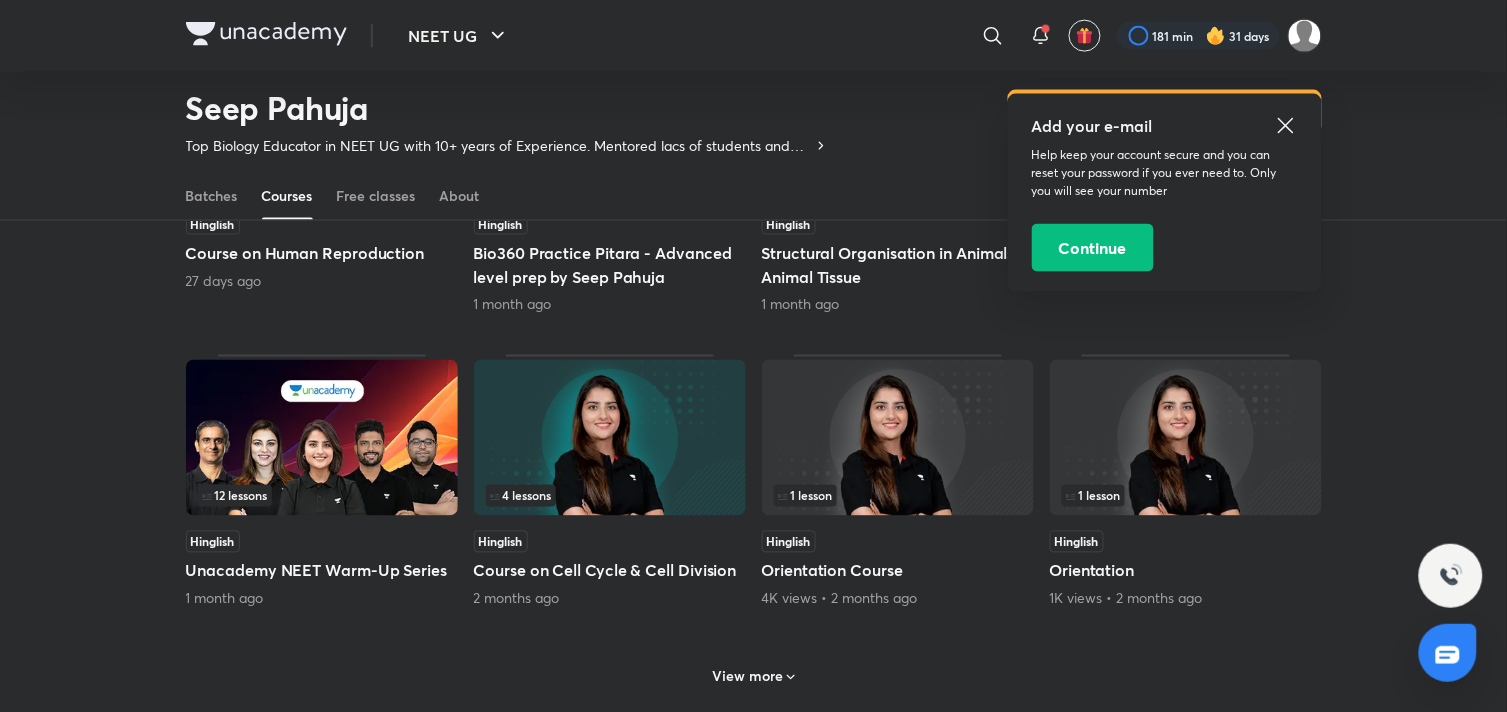 click on "4   lessons" at bounding box center (610, 496) 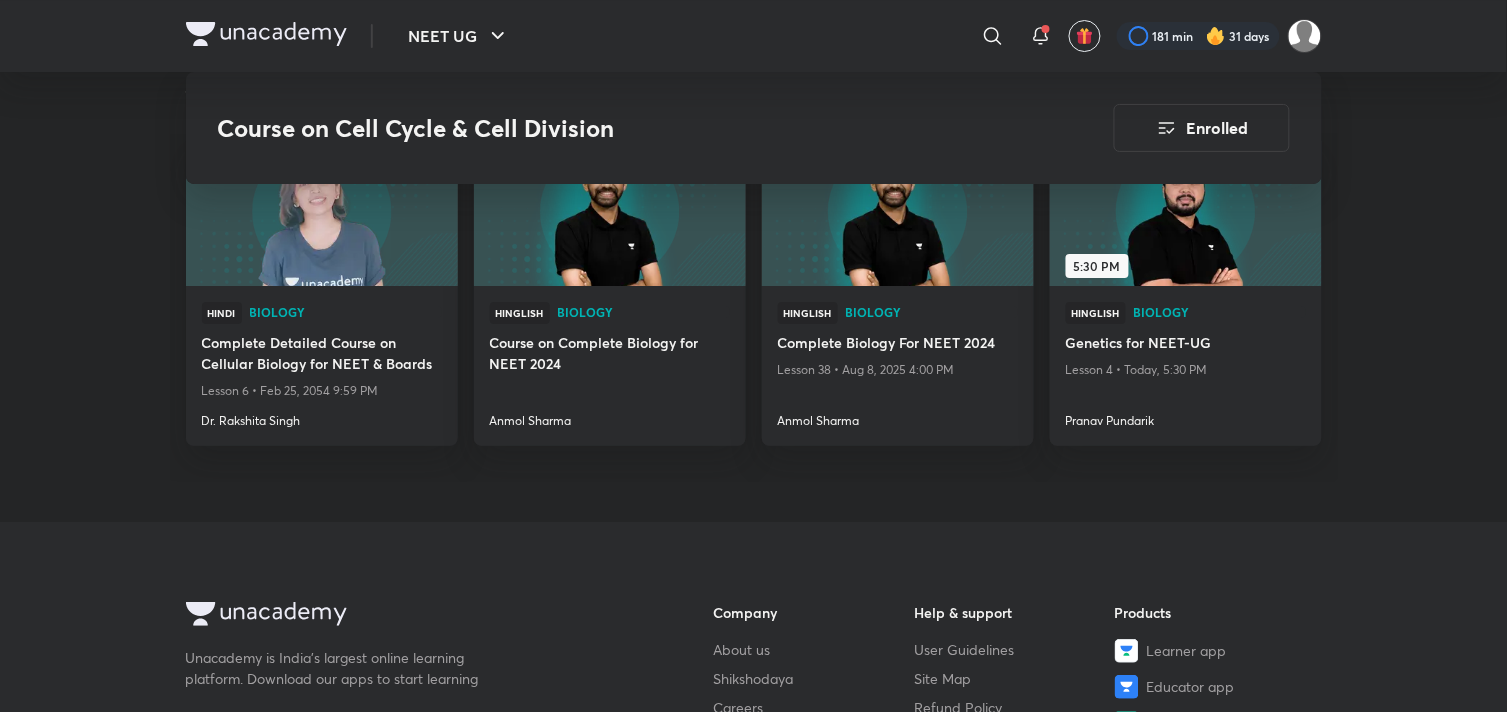 scroll, scrollTop: 1093, scrollLeft: 0, axis: vertical 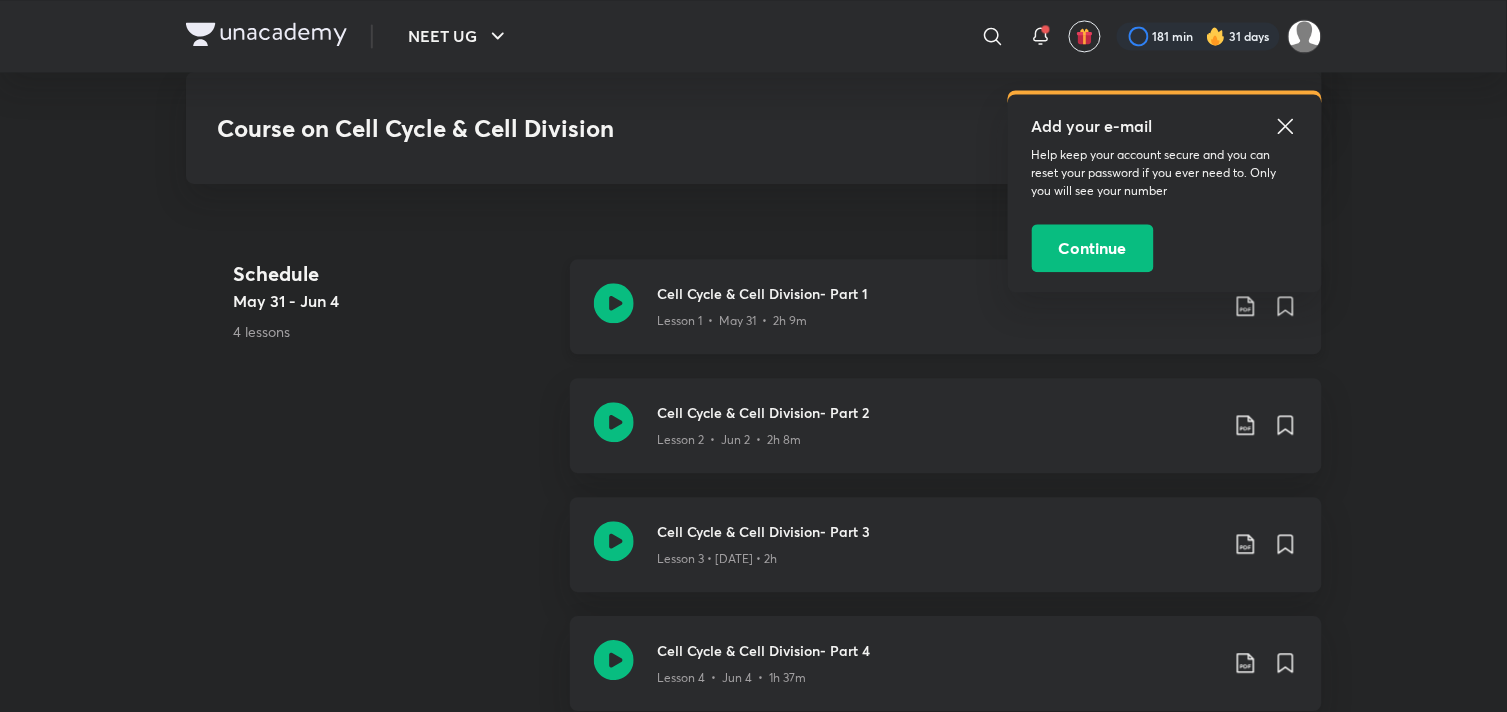 click on "Cell Cycle & Cell Division- Part 1 Lesson 1  •  May 31  •  2h 9m" at bounding box center [946, 306] 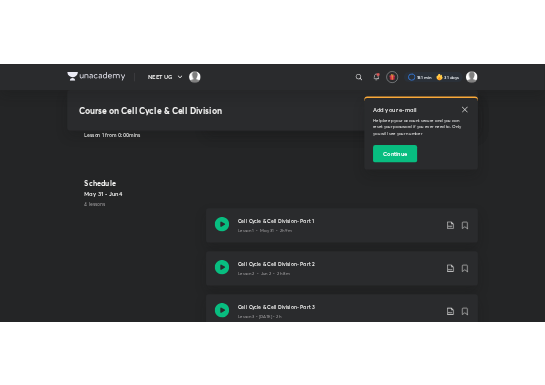 scroll, scrollTop: 950, scrollLeft: 0, axis: vertical 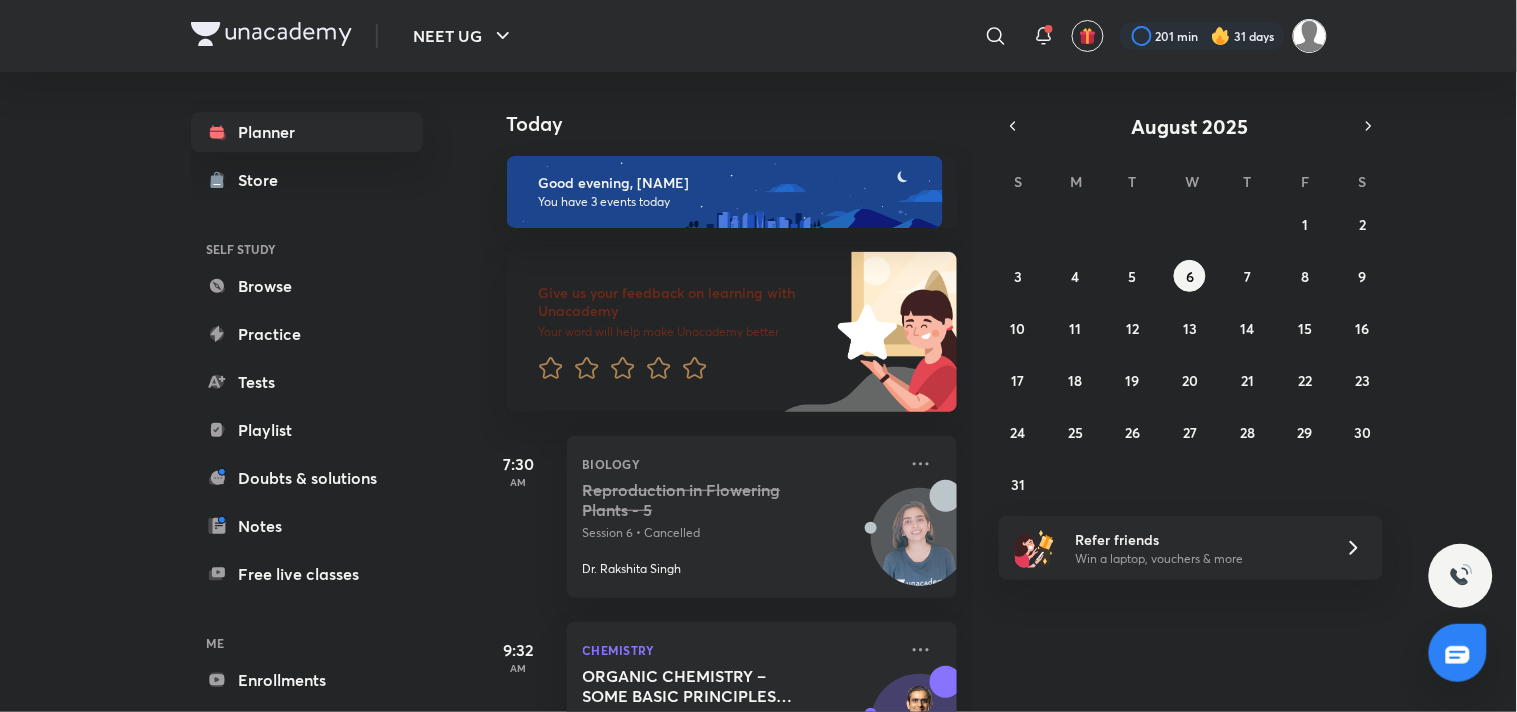 click at bounding box center [1310, 36] 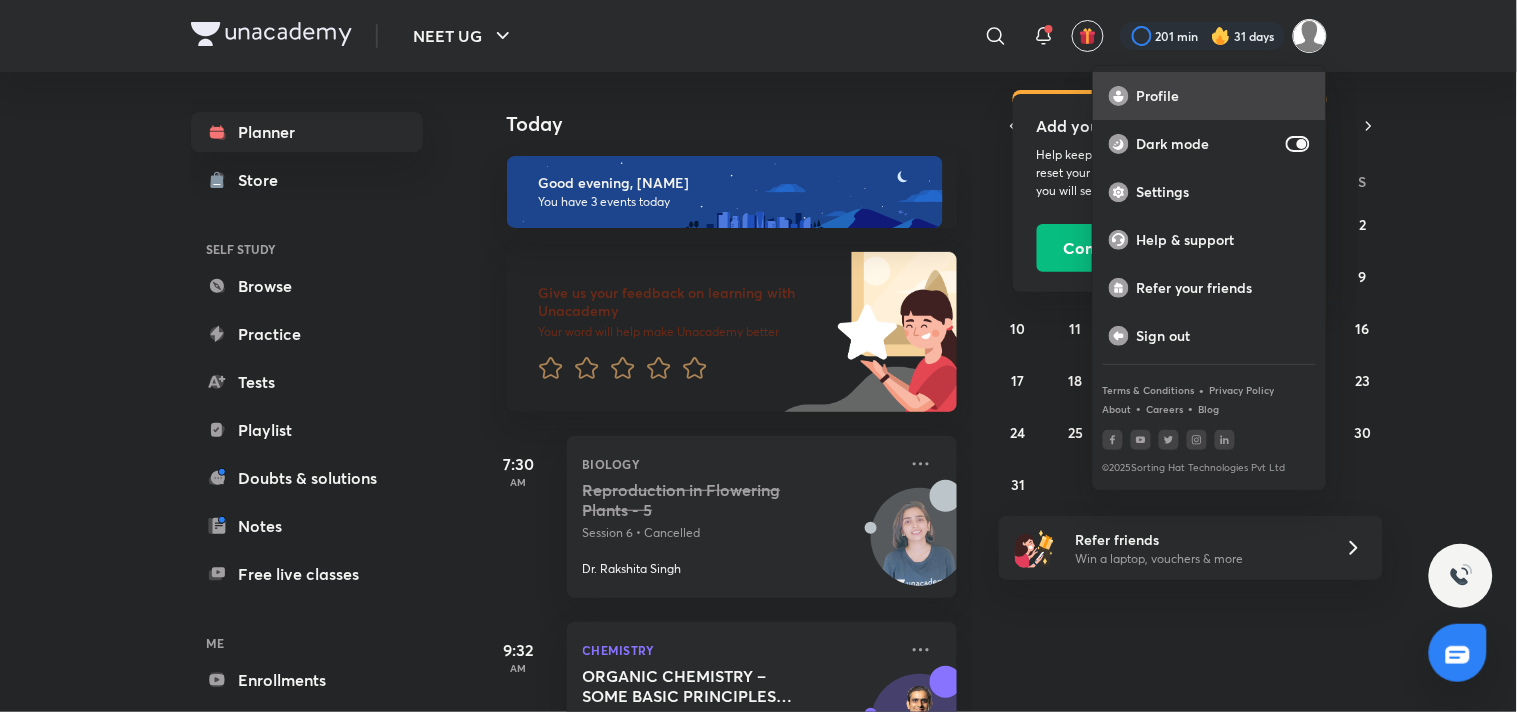 click on "Profile" at bounding box center [1223, 96] 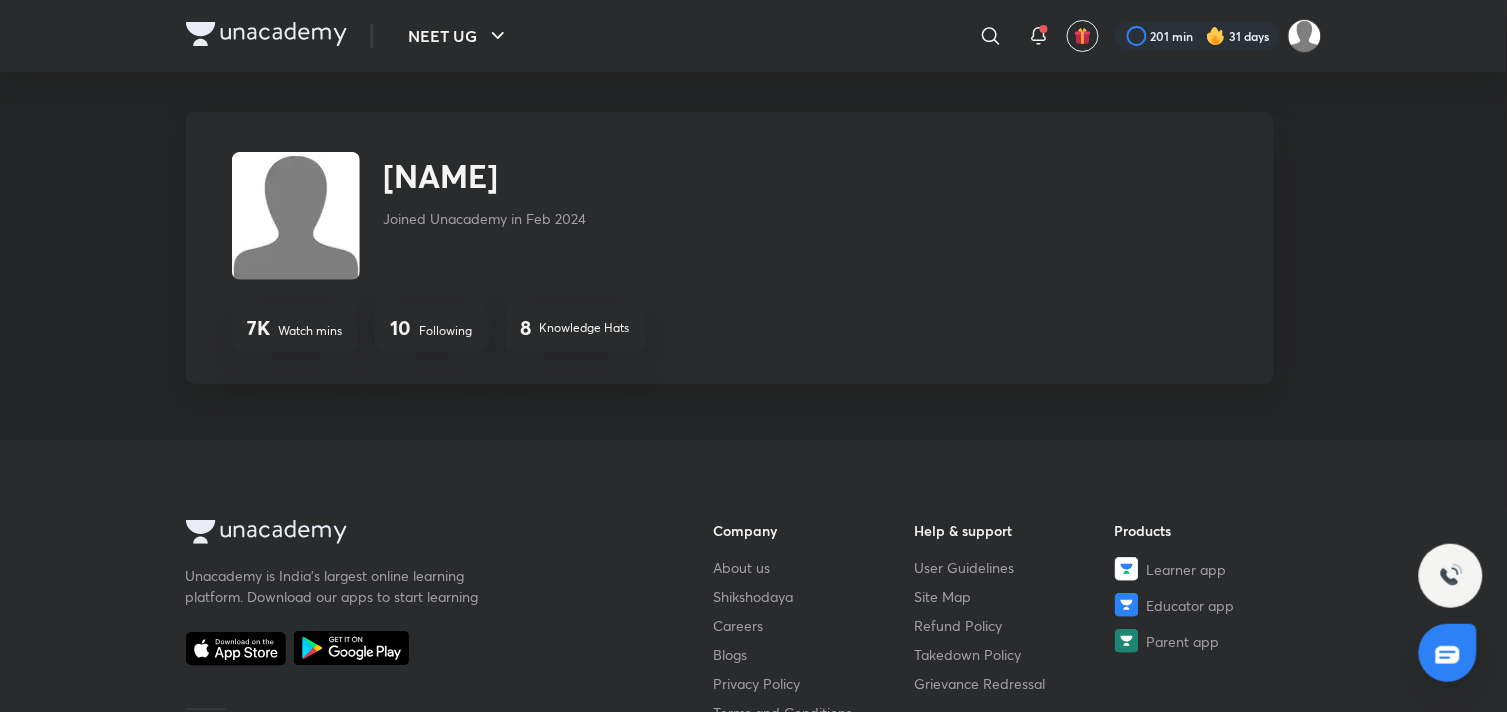 click on "Ananya Chaudhary Joined Unacademy in Feb 2024 7K Watch mins 10 Following 8 Knowledge Hats" at bounding box center (730, 248) 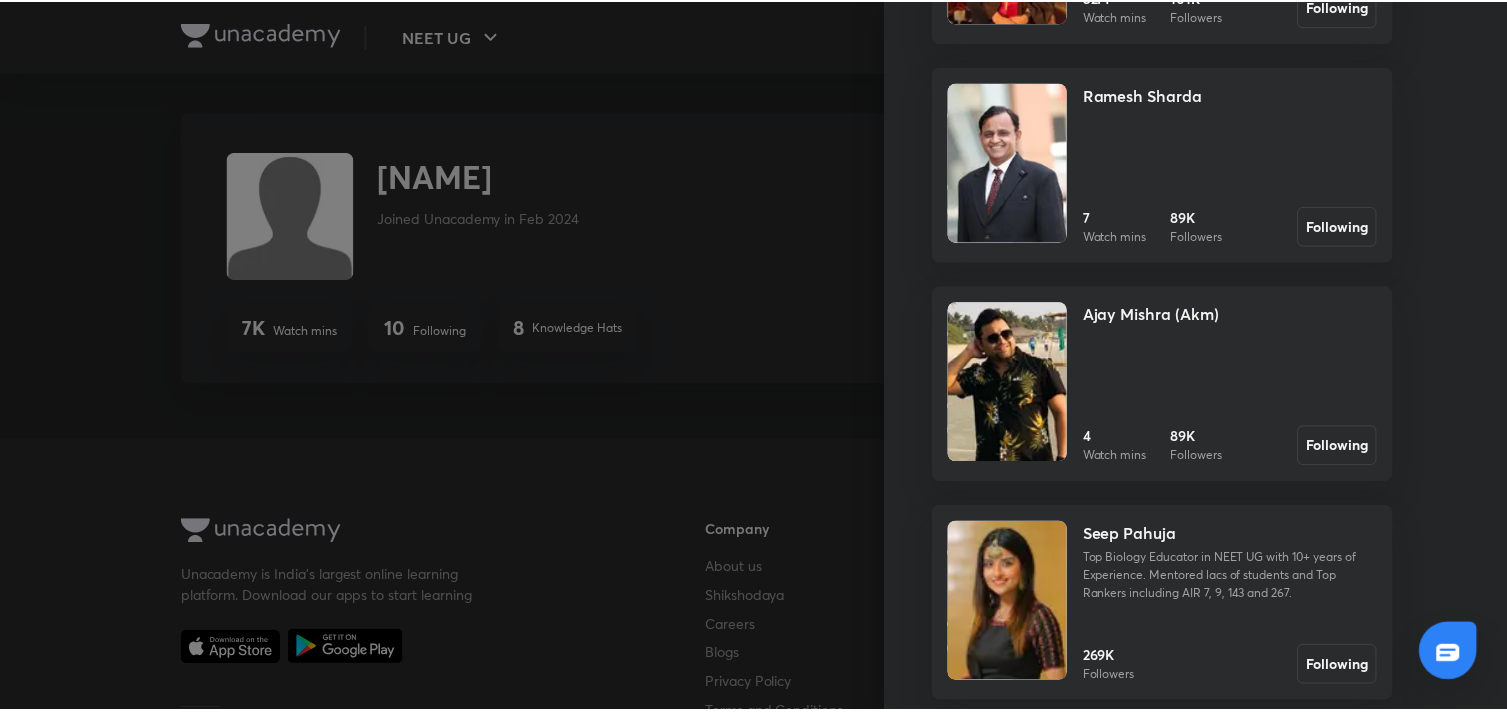 scroll, scrollTop: 510, scrollLeft: 0, axis: vertical 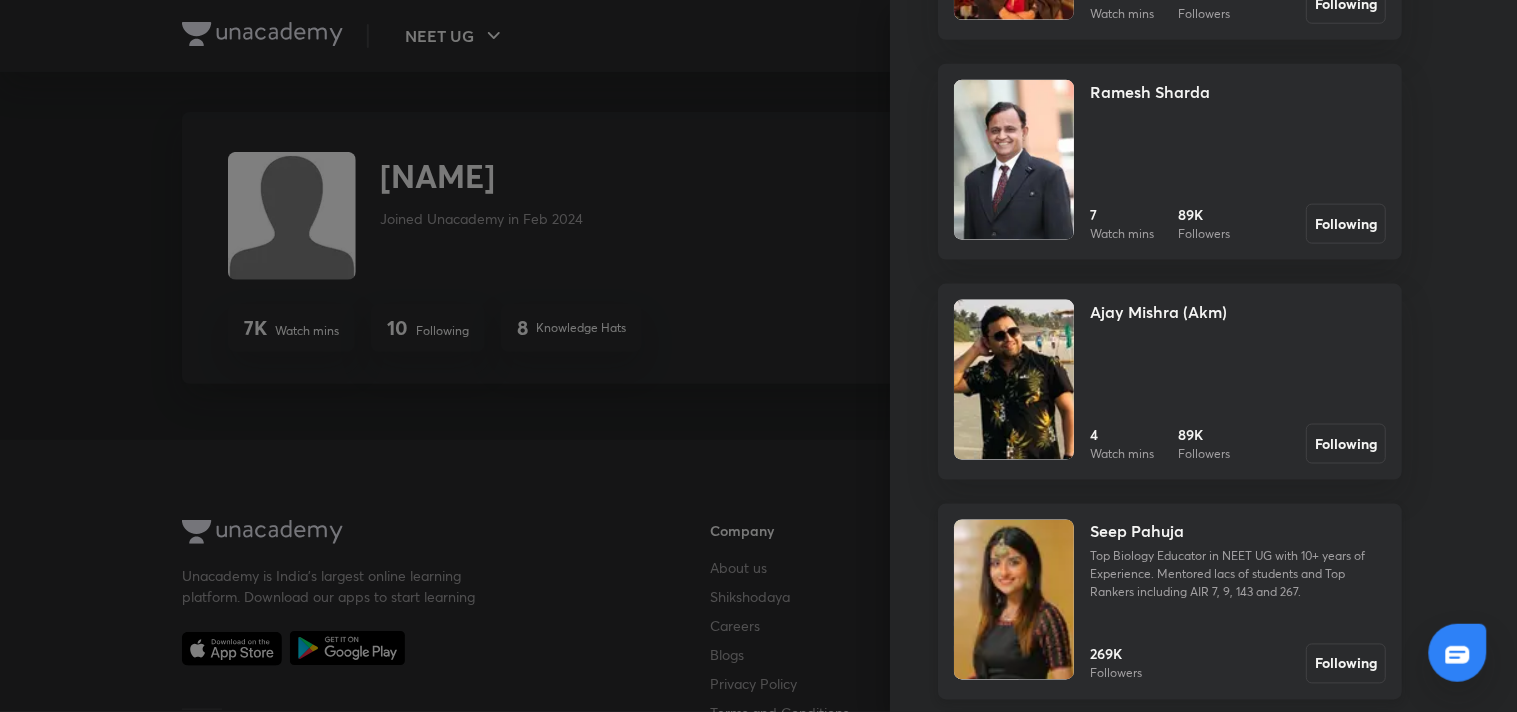 click at bounding box center [1014, 600] 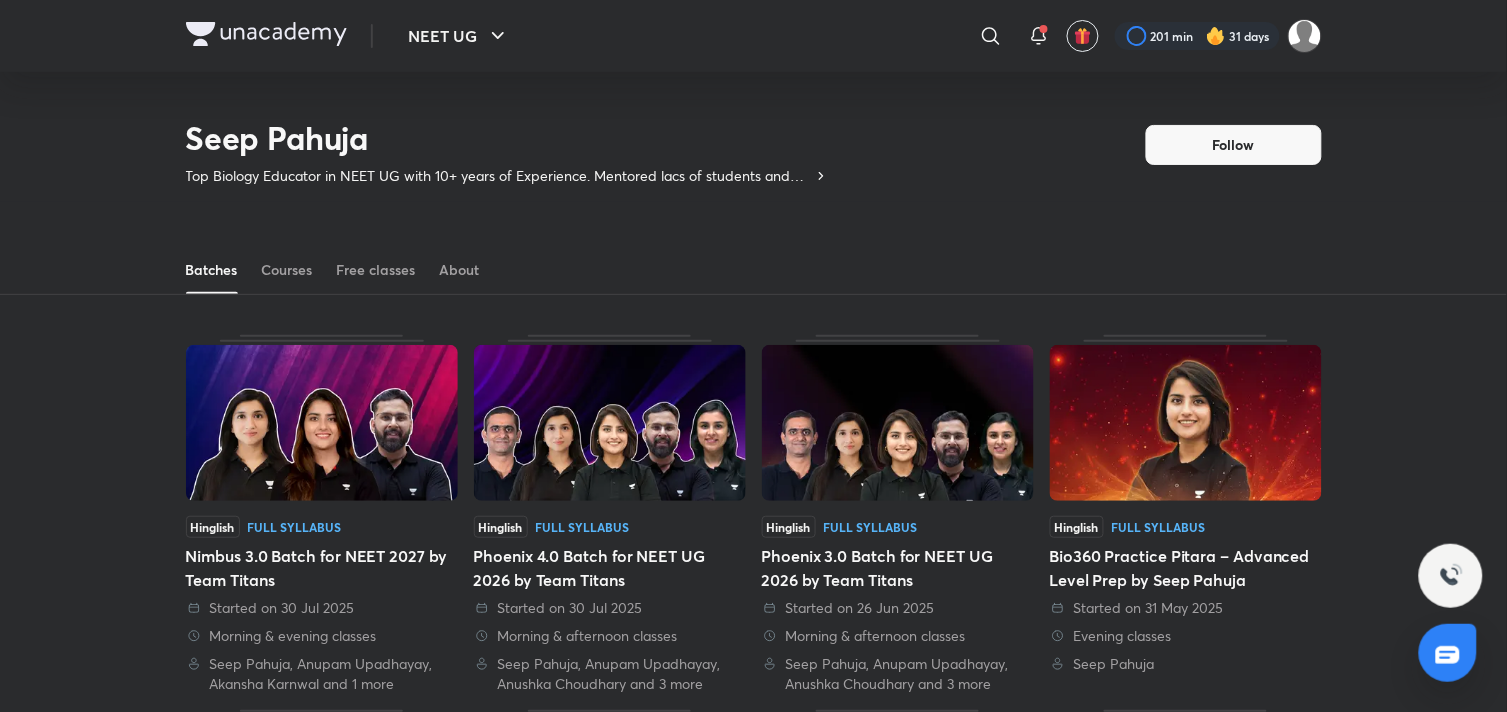 scroll, scrollTop: 88, scrollLeft: 0, axis: vertical 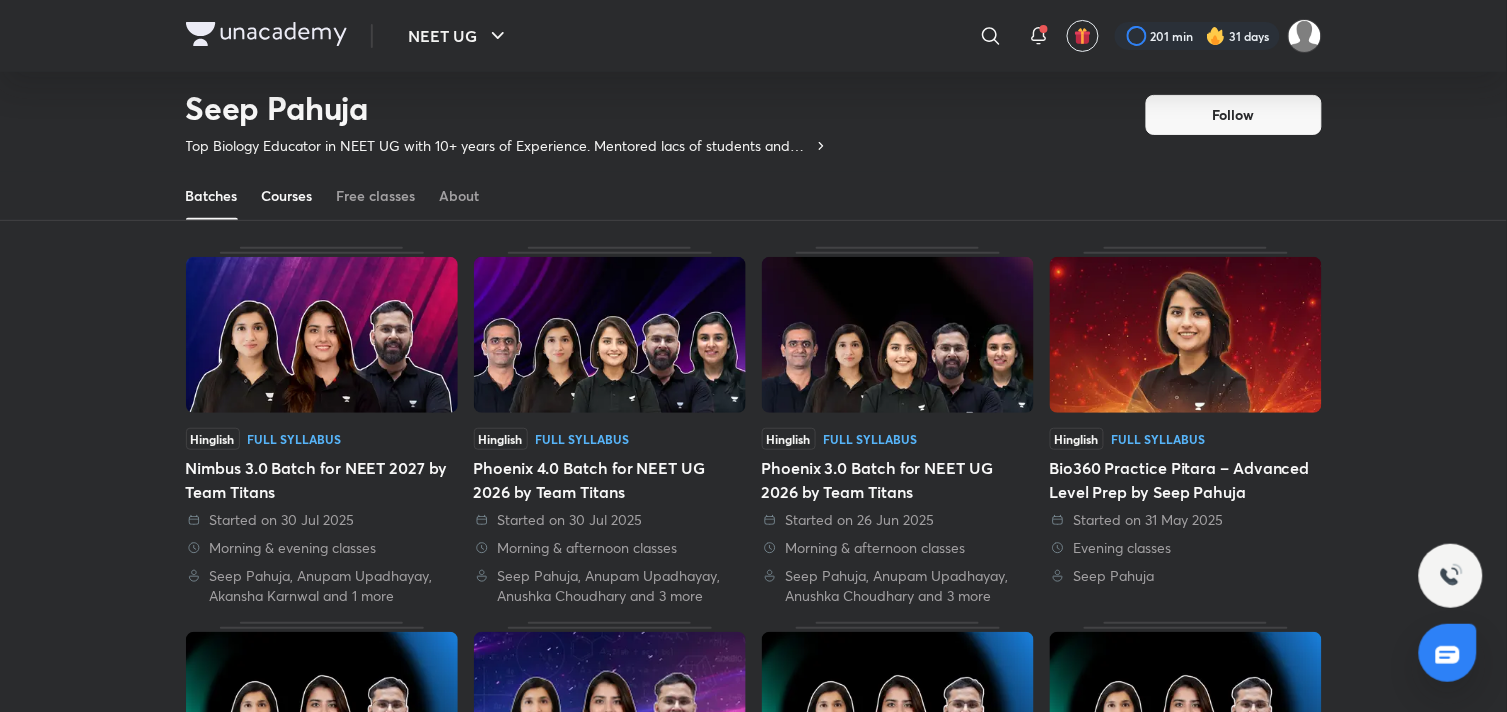 click on "Courses" at bounding box center [287, 196] 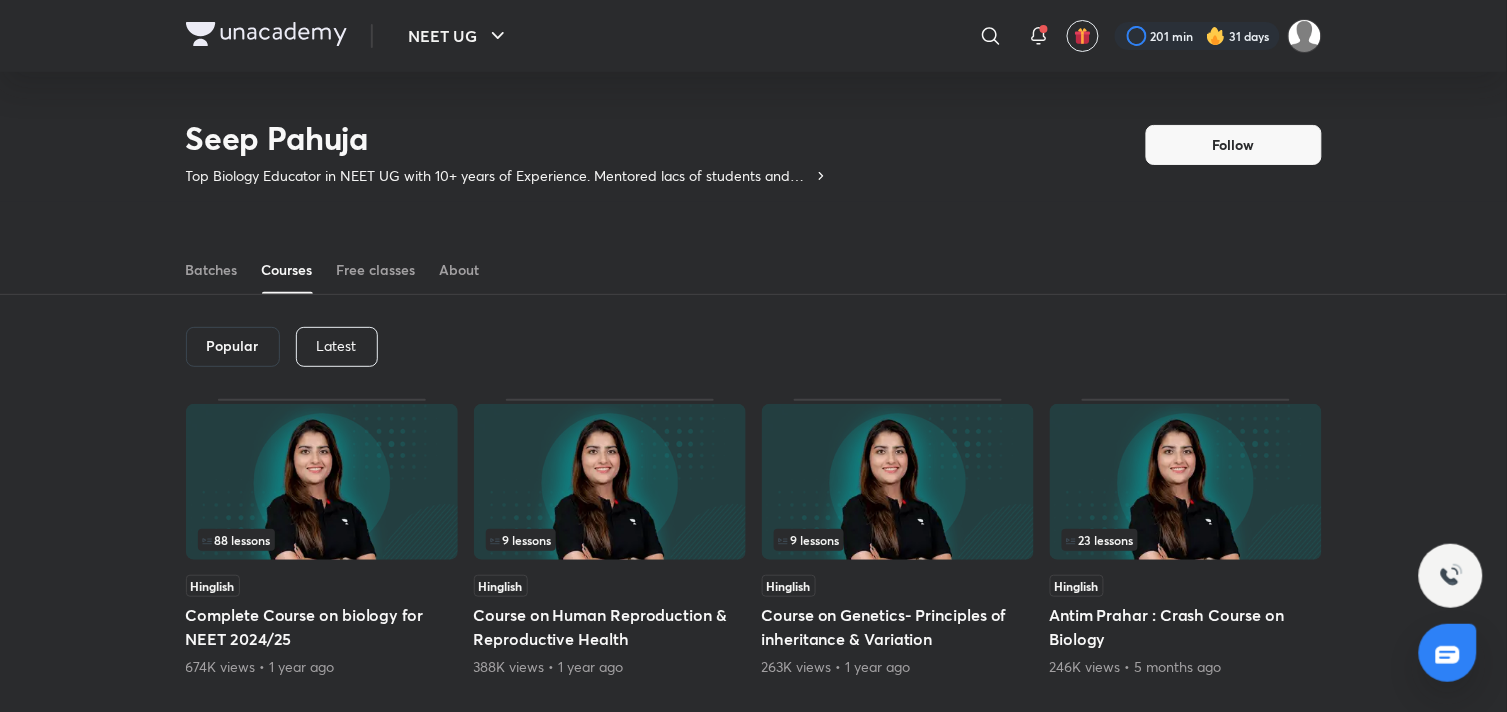 scroll, scrollTop: 88, scrollLeft: 0, axis: vertical 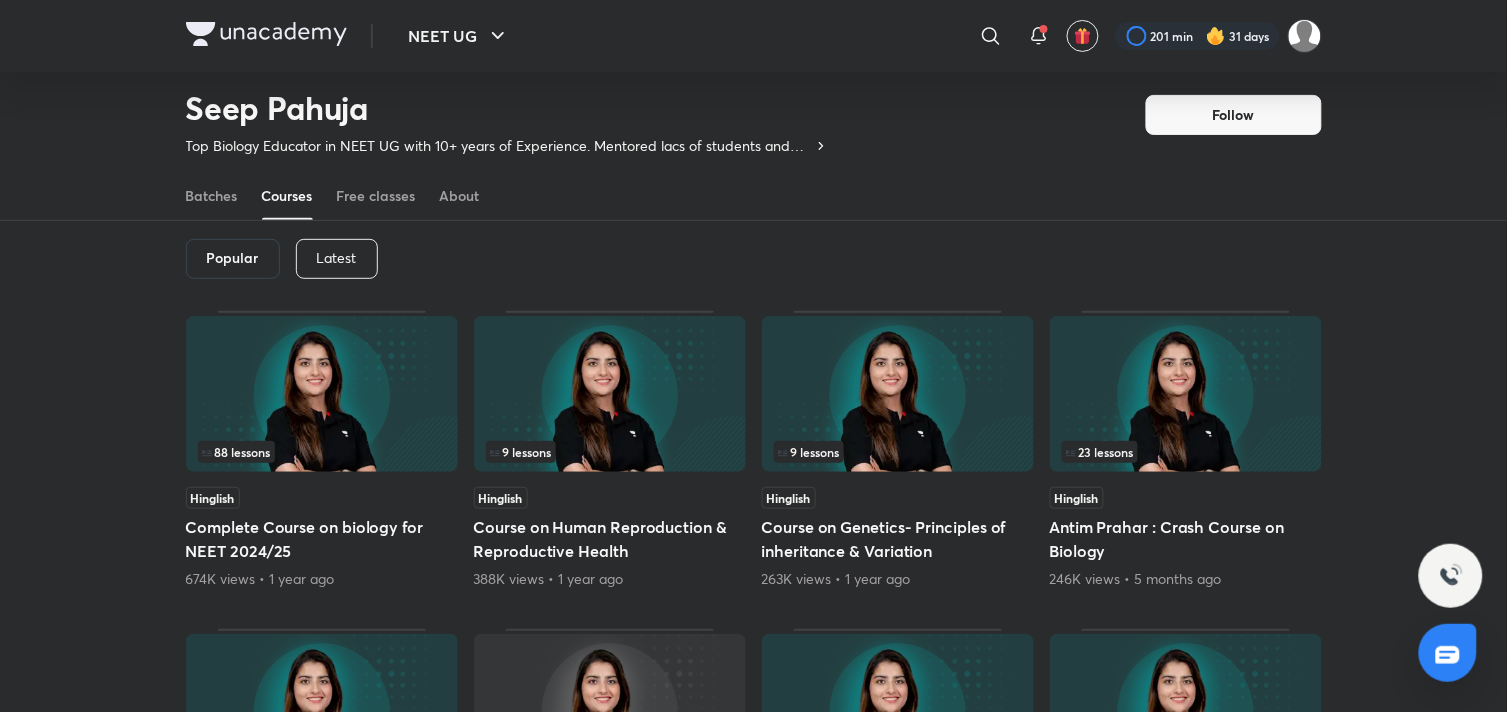 click on "Latest" at bounding box center [337, 259] 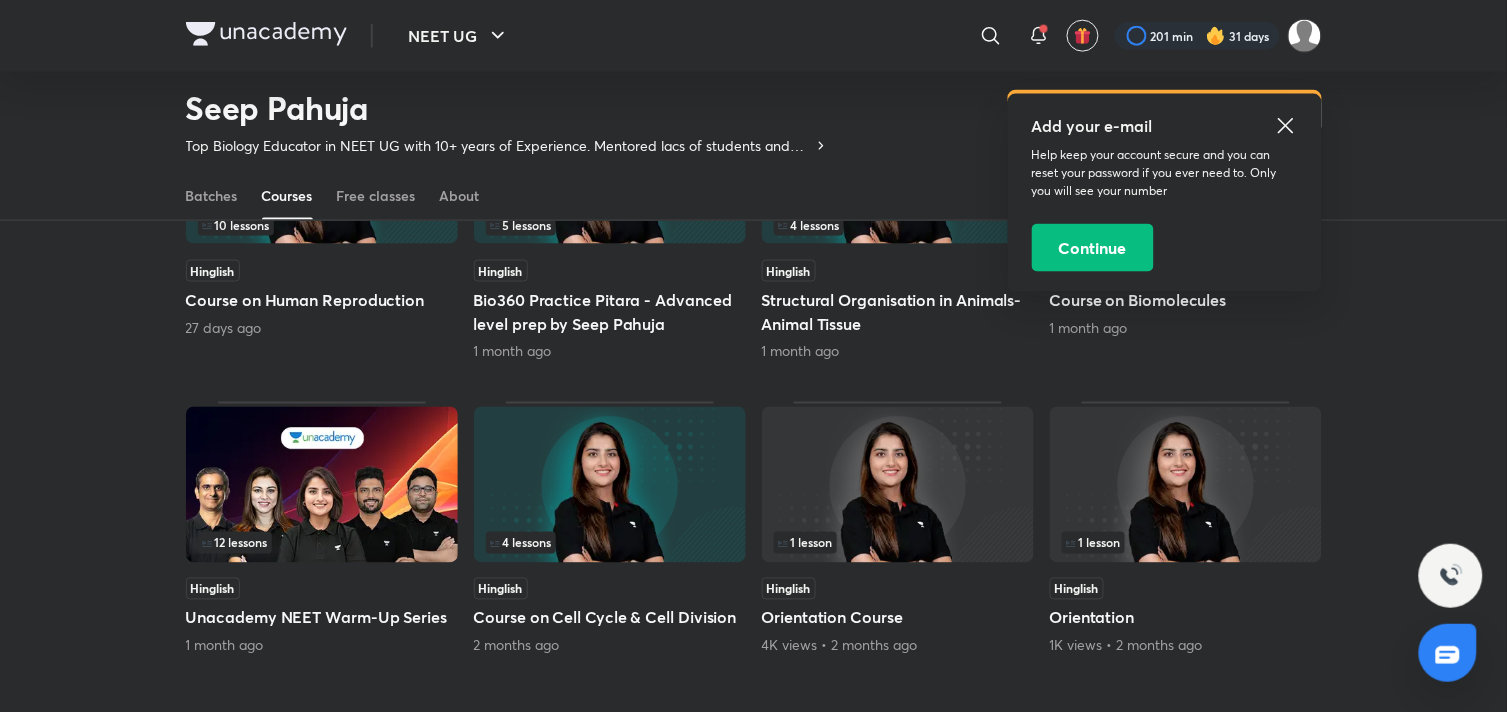 scroll, scrollTop: 625, scrollLeft: 0, axis: vertical 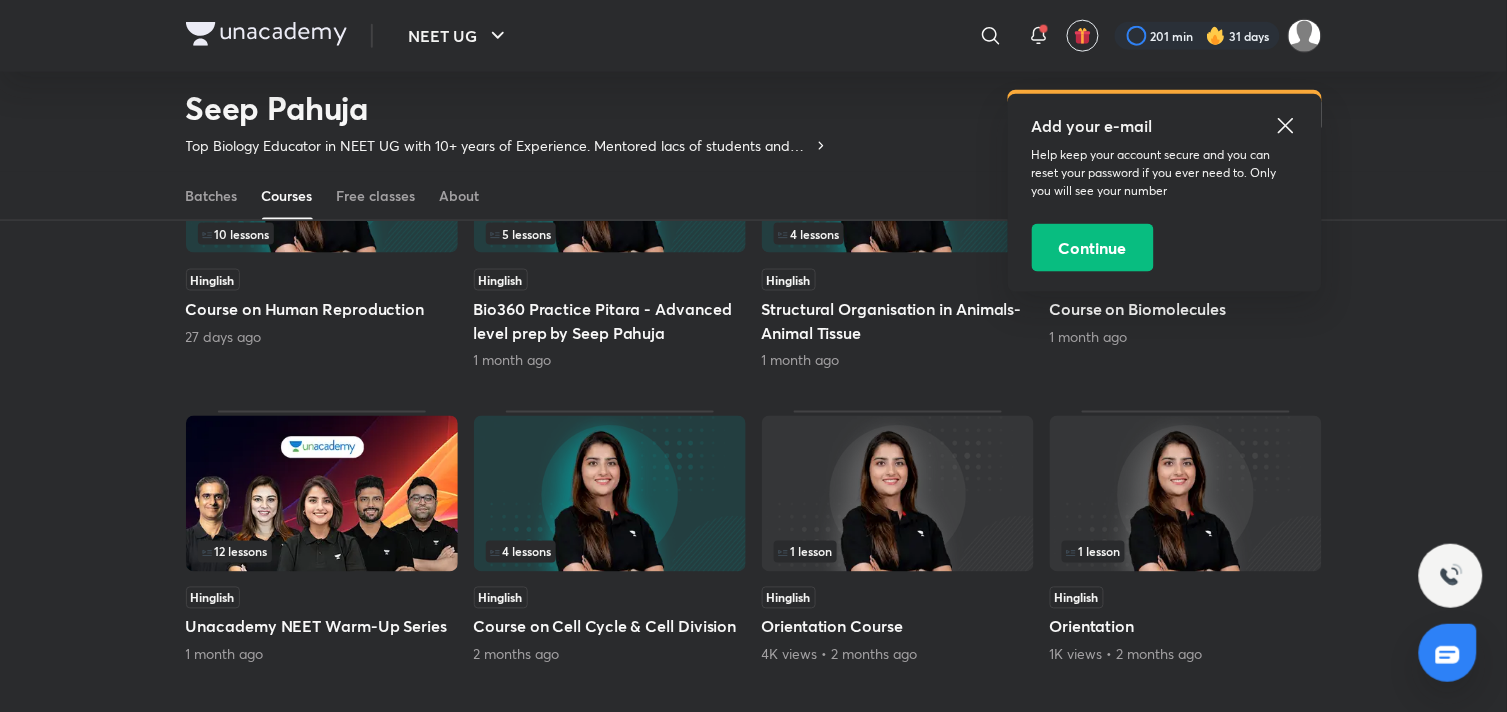 click at bounding box center [610, 494] 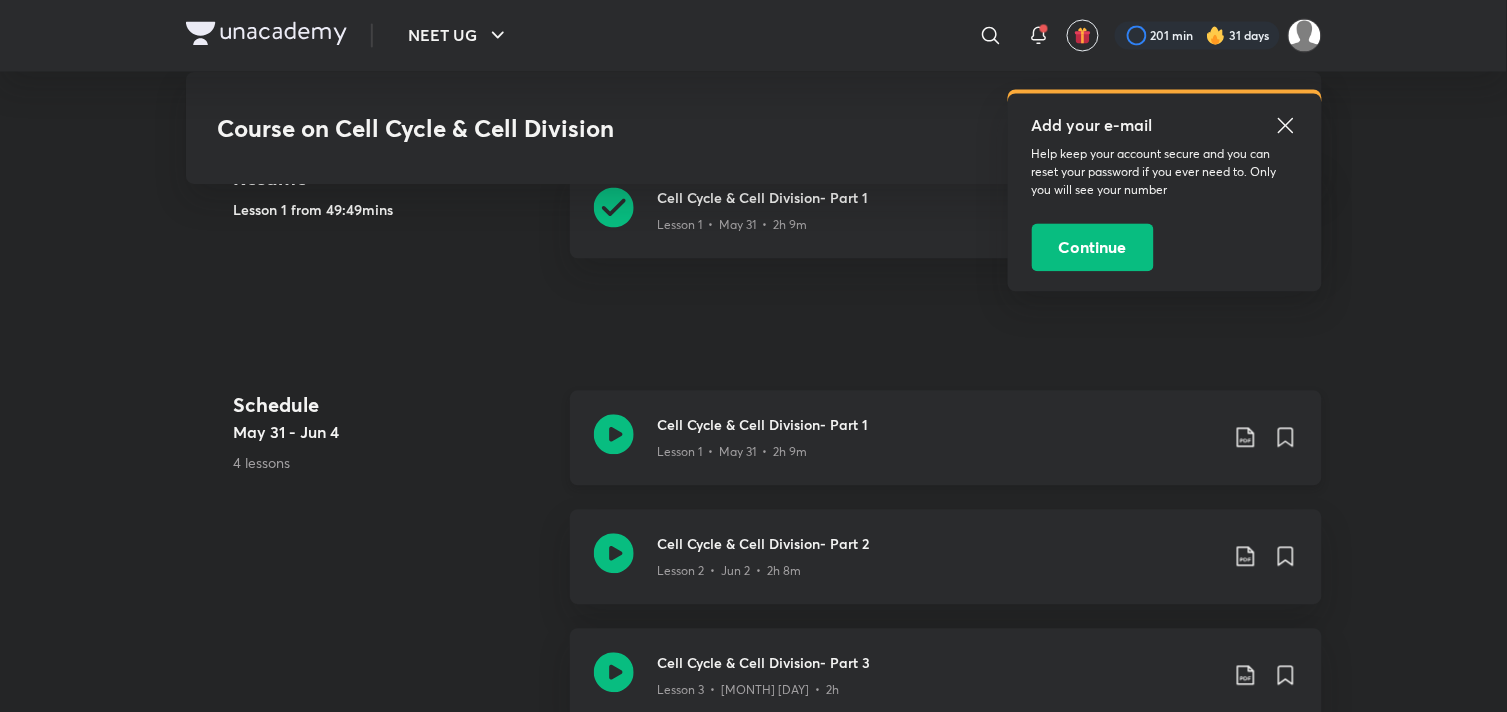scroll, scrollTop: 907, scrollLeft: 0, axis: vertical 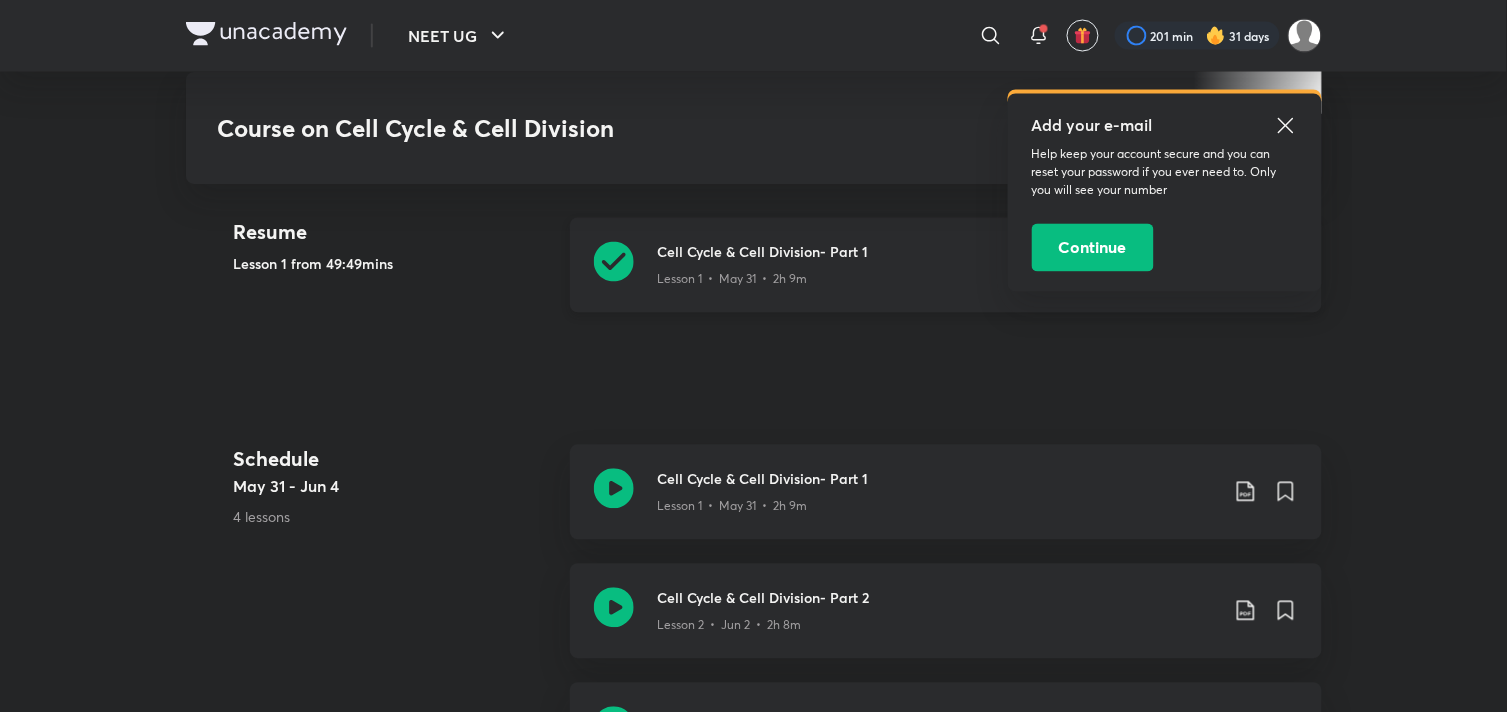 click on "Lesson 1  •  May 31  •  2h 9m" at bounding box center [733, 280] 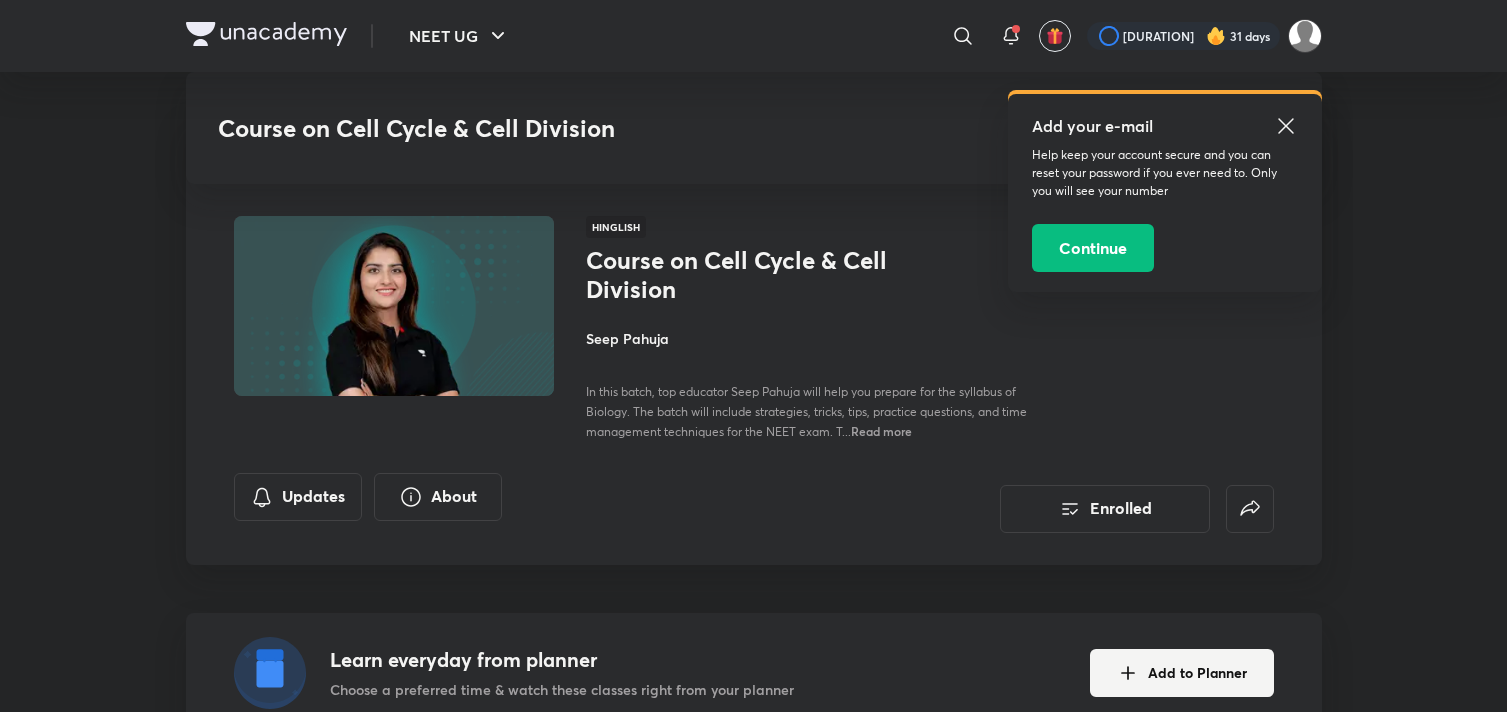 scroll, scrollTop: 907, scrollLeft: 0, axis: vertical 